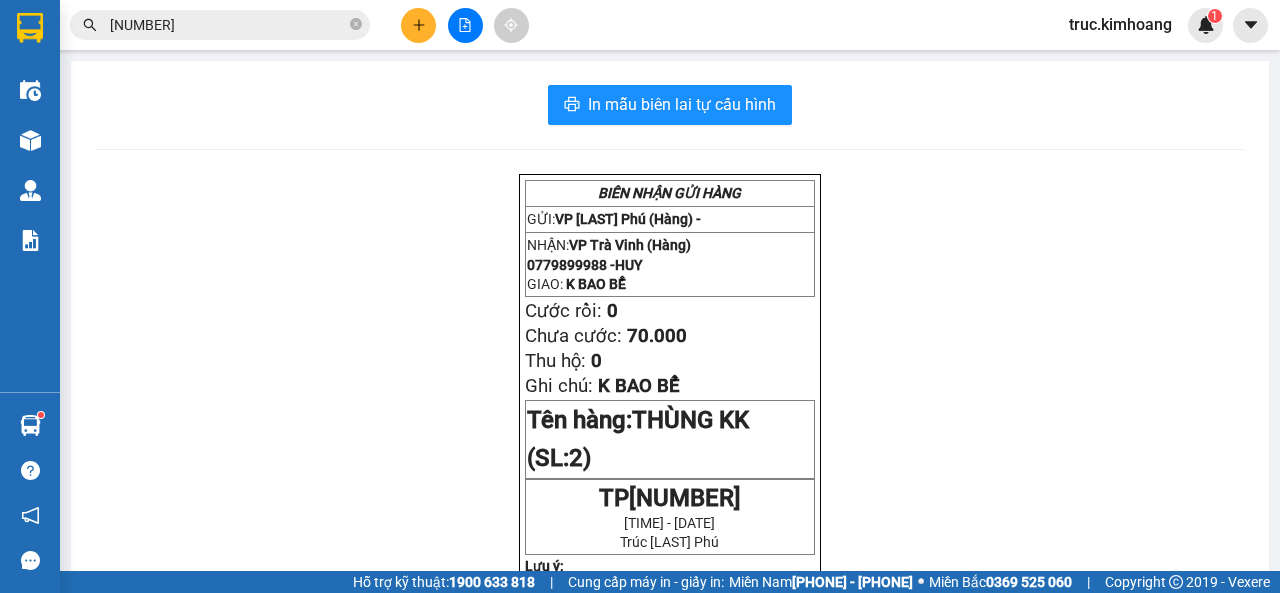 scroll, scrollTop: 0, scrollLeft: 0, axis: both 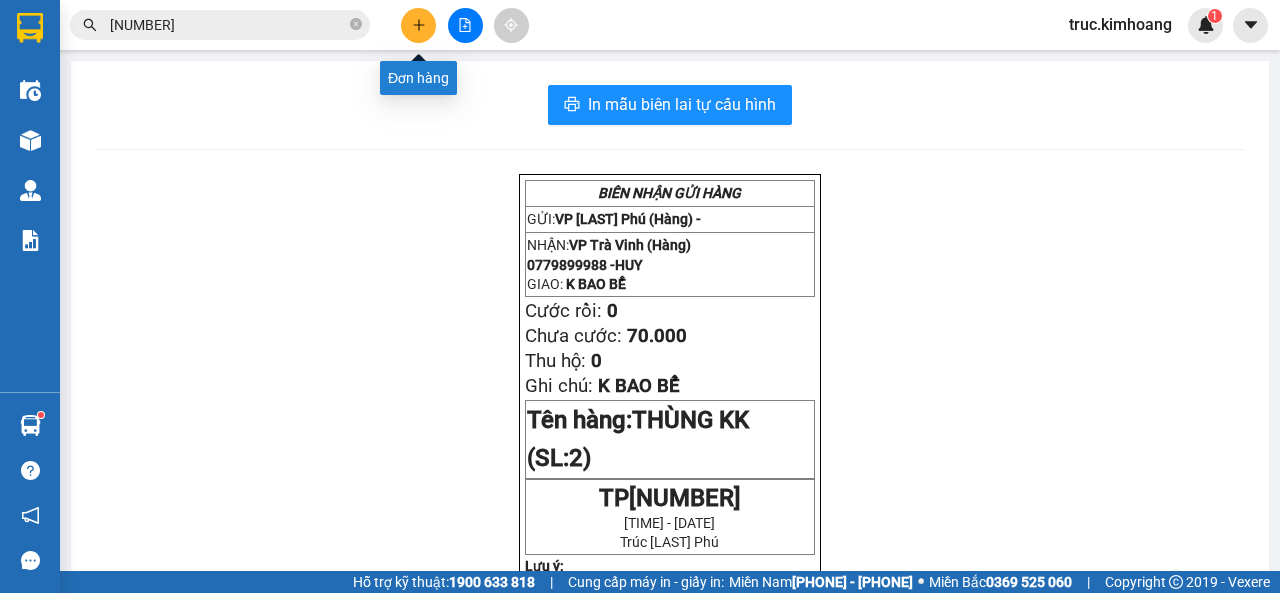 click 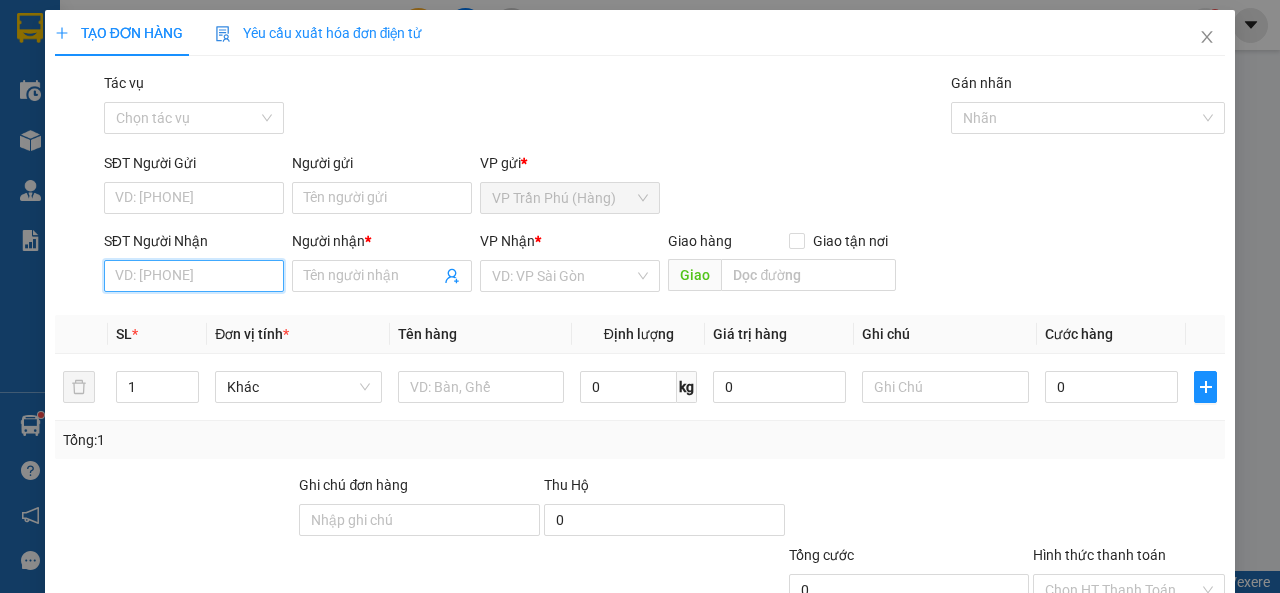 click on "SĐT Người Nhận" at bounding box center [194, 276] 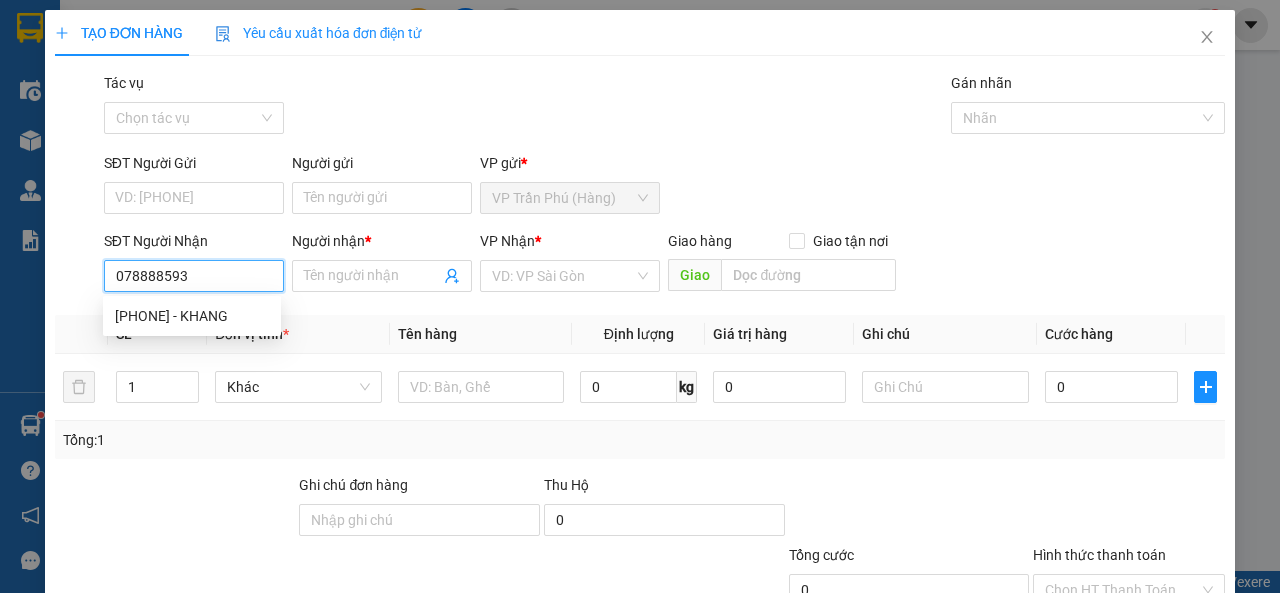 type on "0788885932" 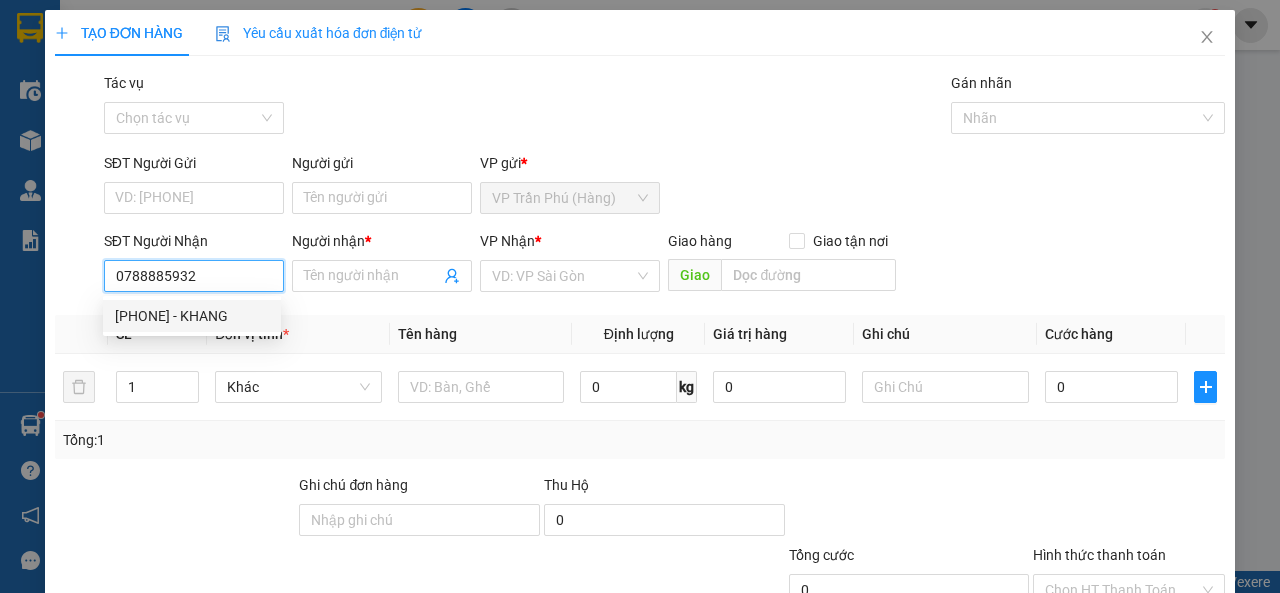 click on "[PHONE] - KHANG" at bounding box center (192, 316) 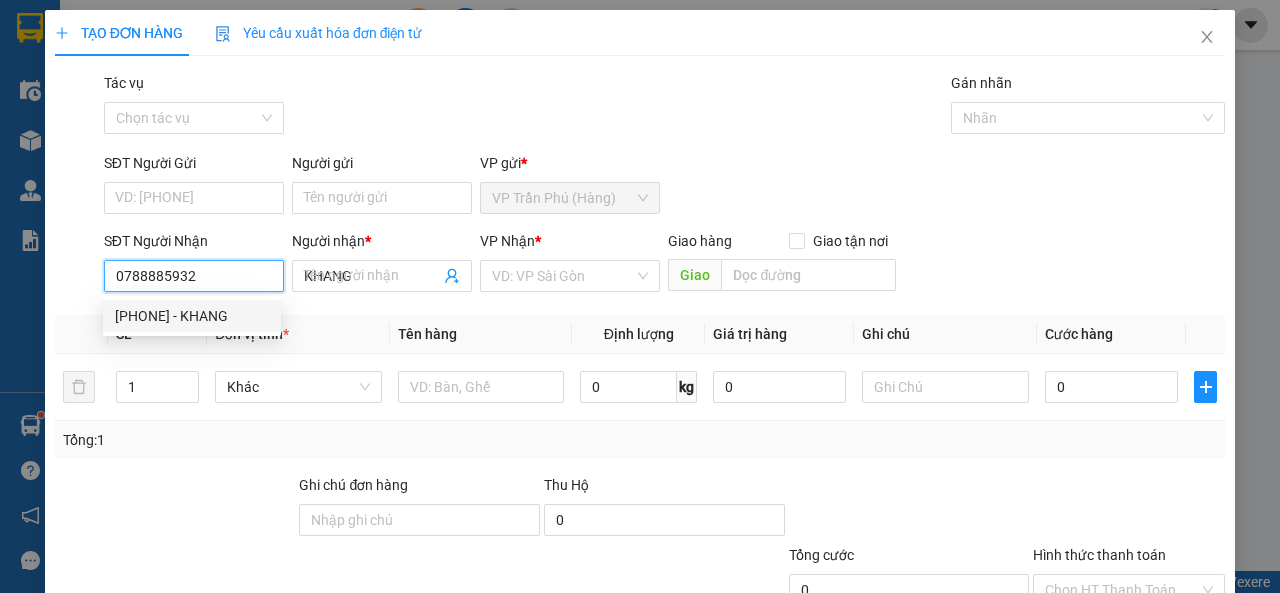 type on "35.000" 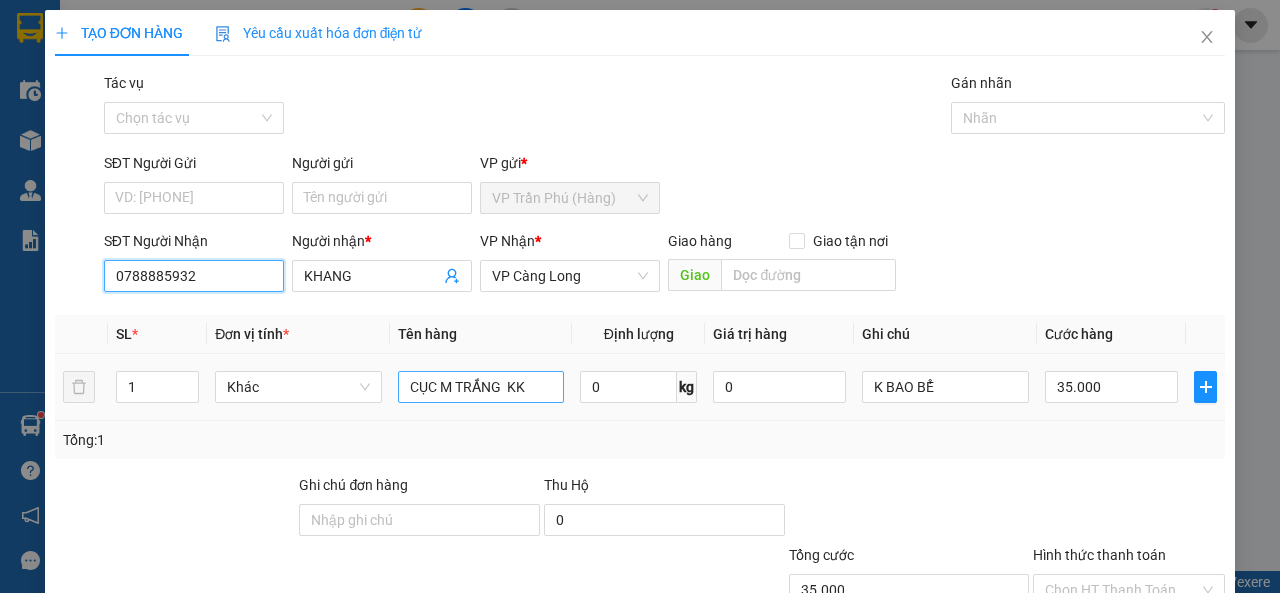 type on "0788885932" 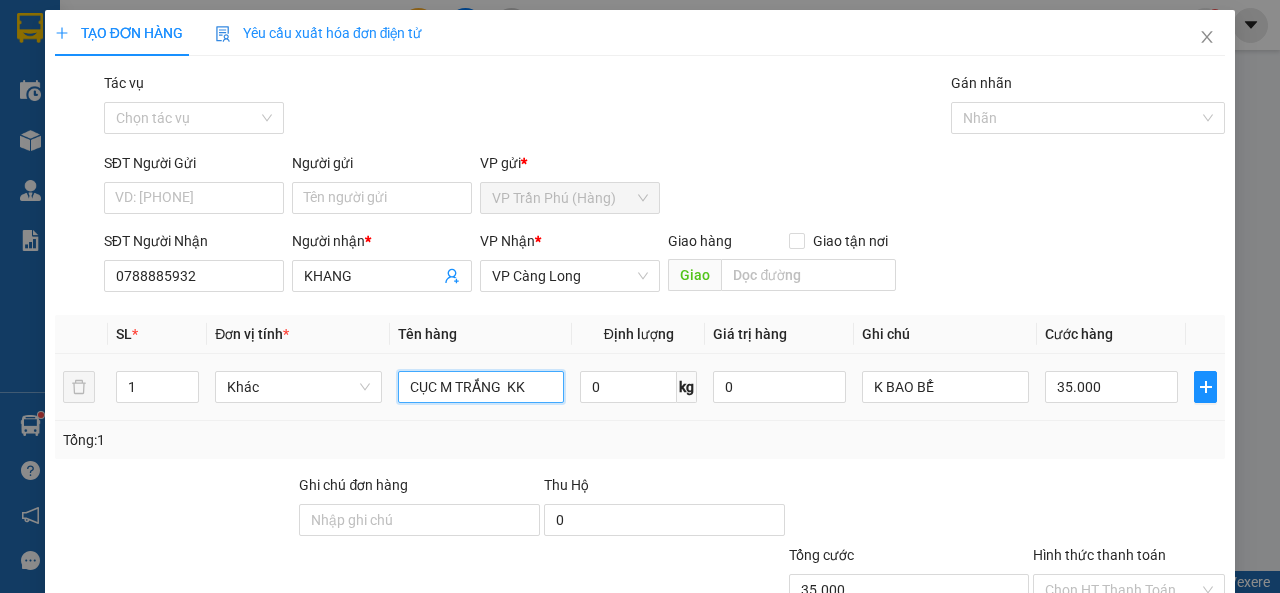 drag, startPoint x: 497, startPoint y: 389, endPoint x: 291, endPoint y: 409, distance: 206.9686 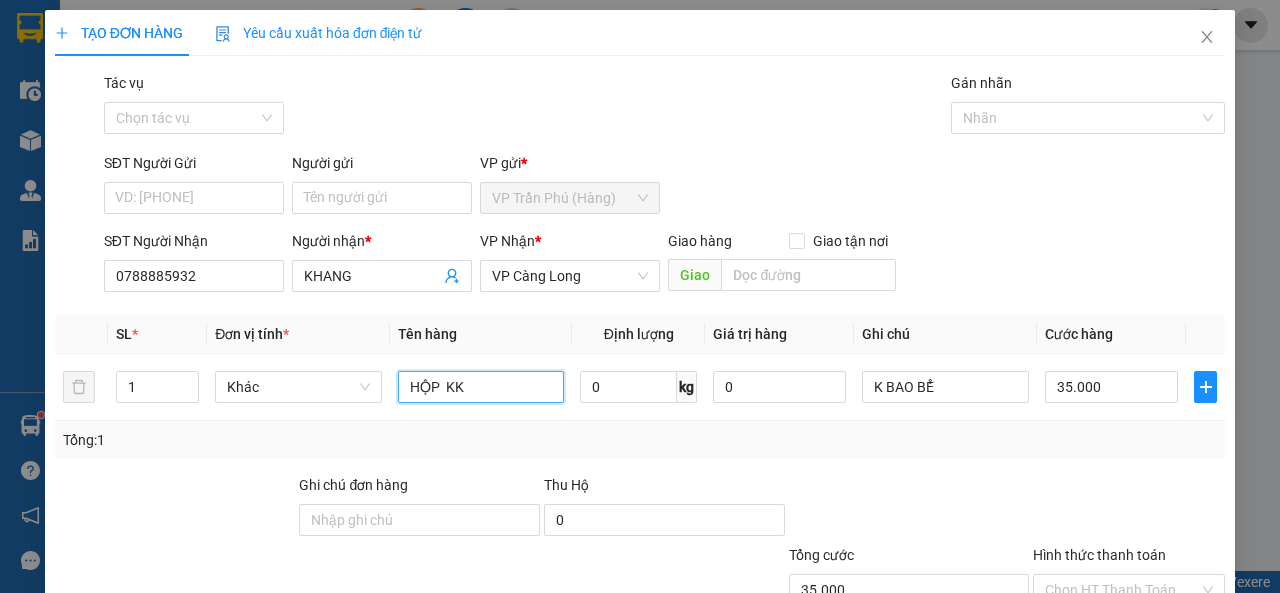 type on "HỘP  KK" 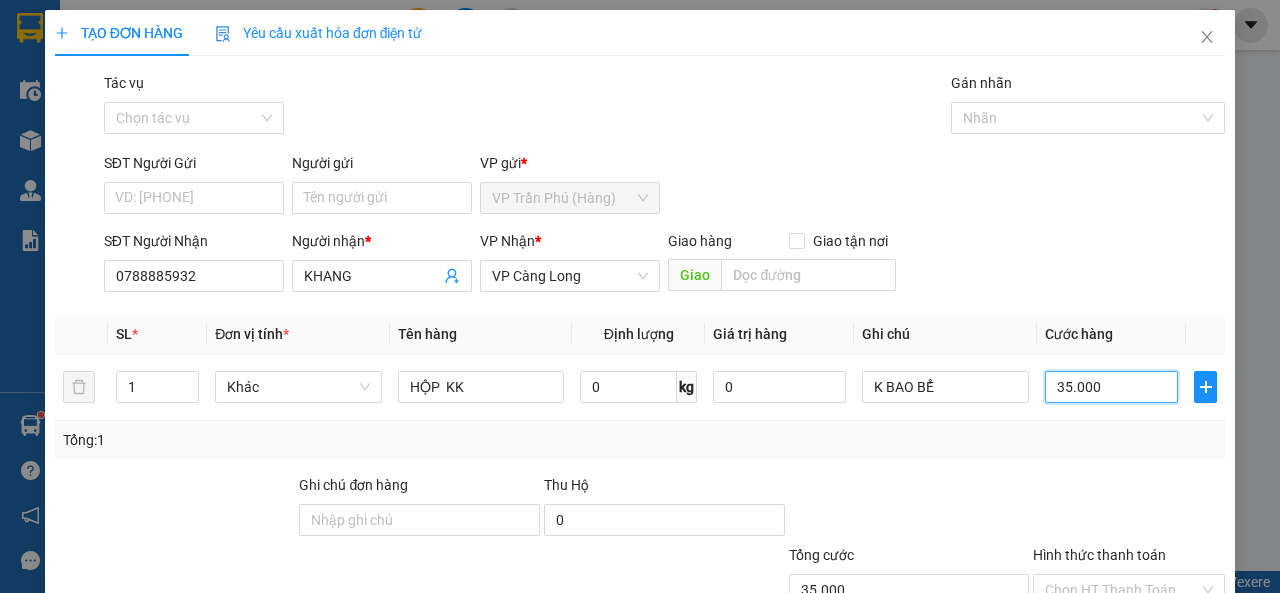 type on "2" 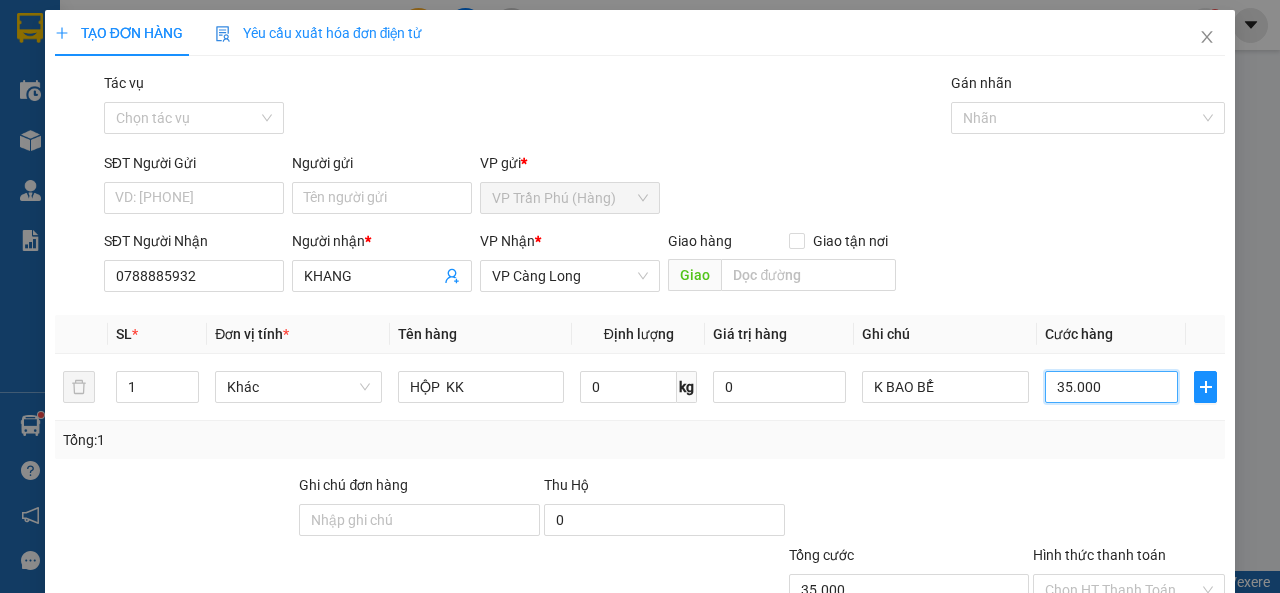 type on "2" 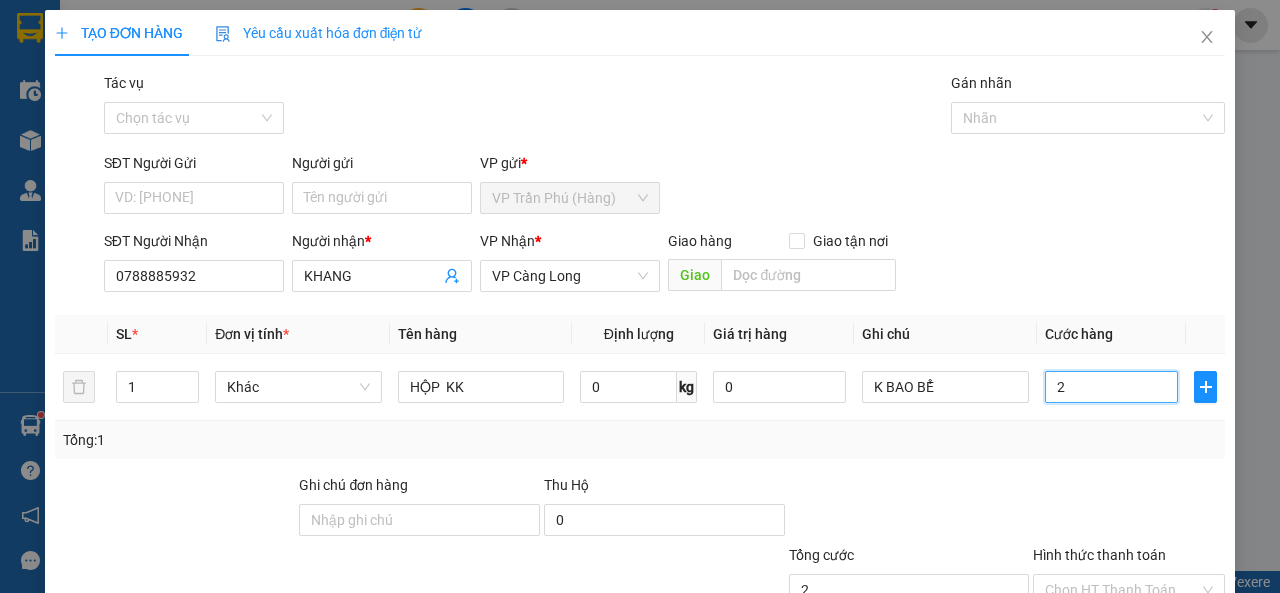 type on "25" 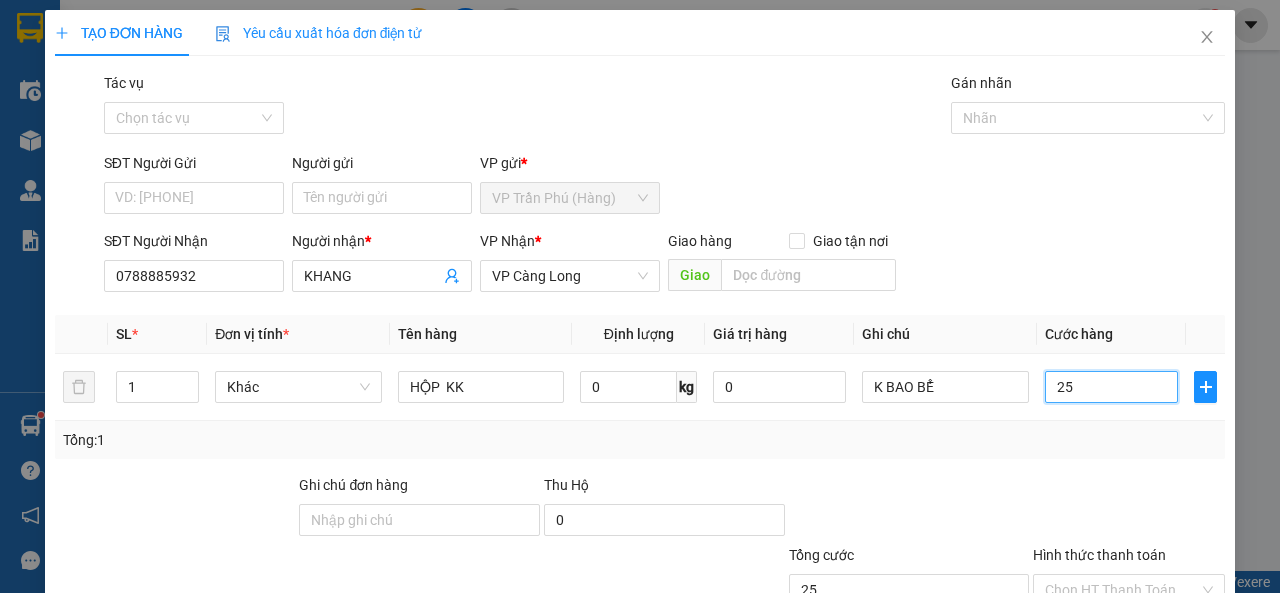 scroll, scrollTop: 147, scrollLeft: 0, axis: vertical 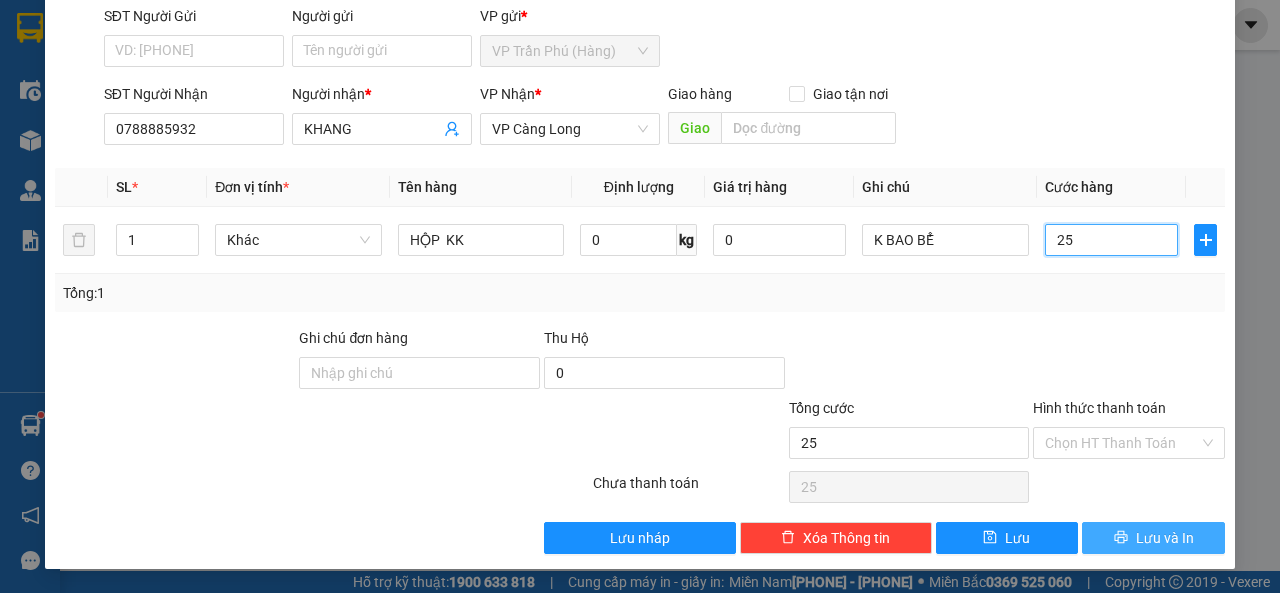 type on "25" 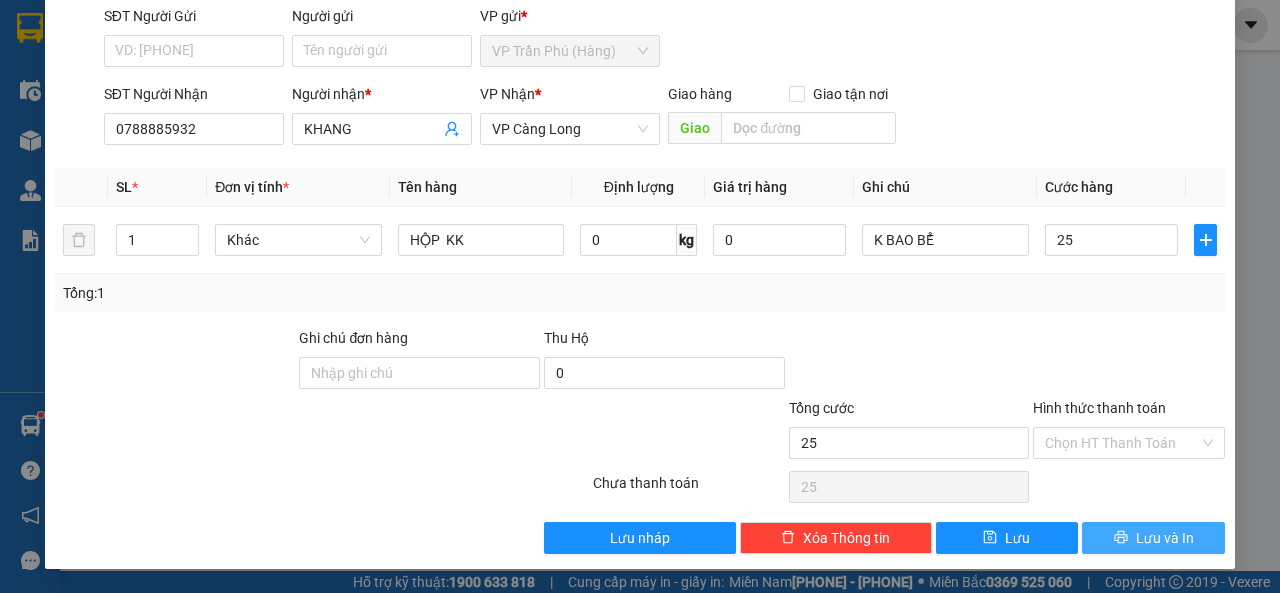 type on "25.000" 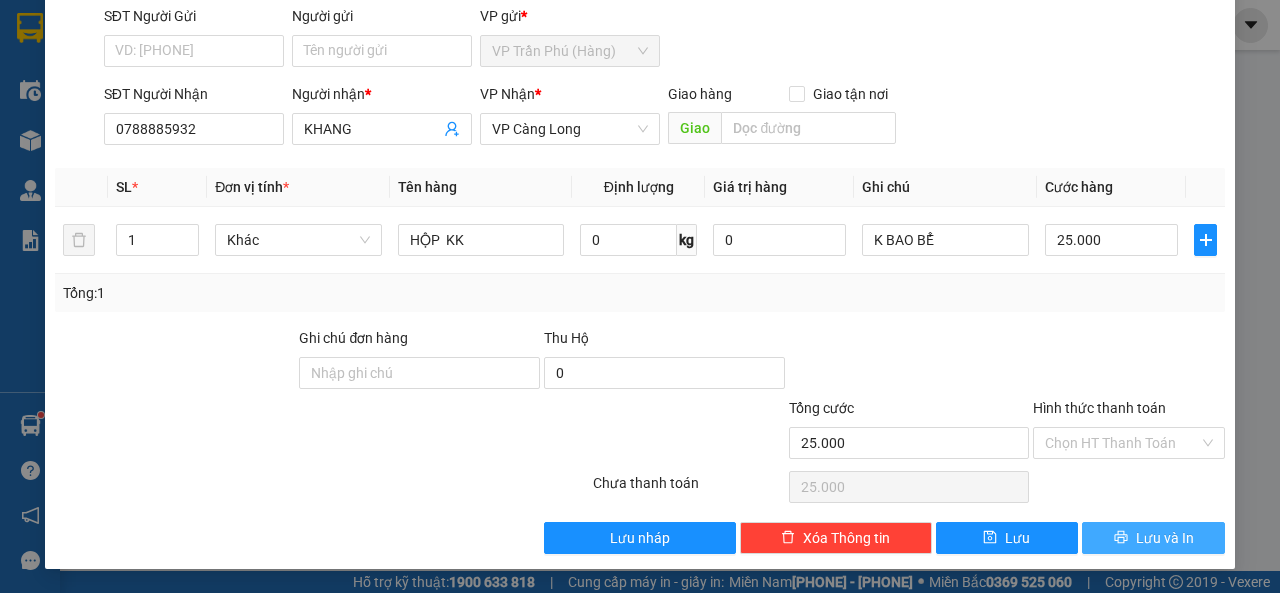 click on "Lưu và In" at bounding box center (1153, 538) 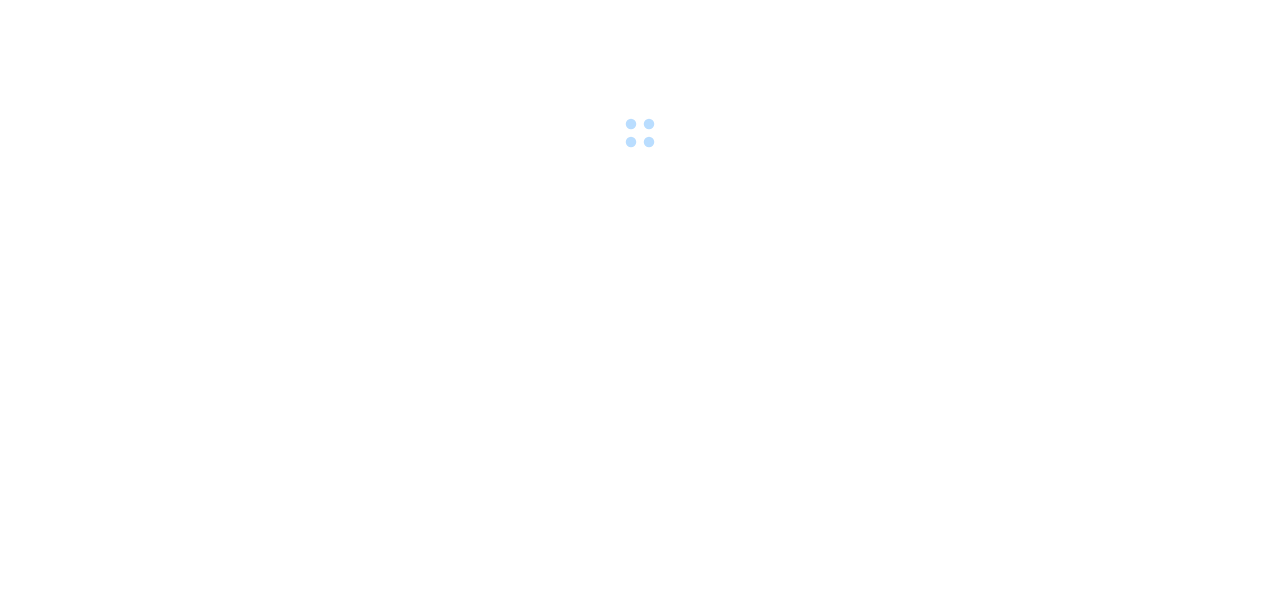 scroll, scrollTop: 0, scrollLeft: 0, axis: both 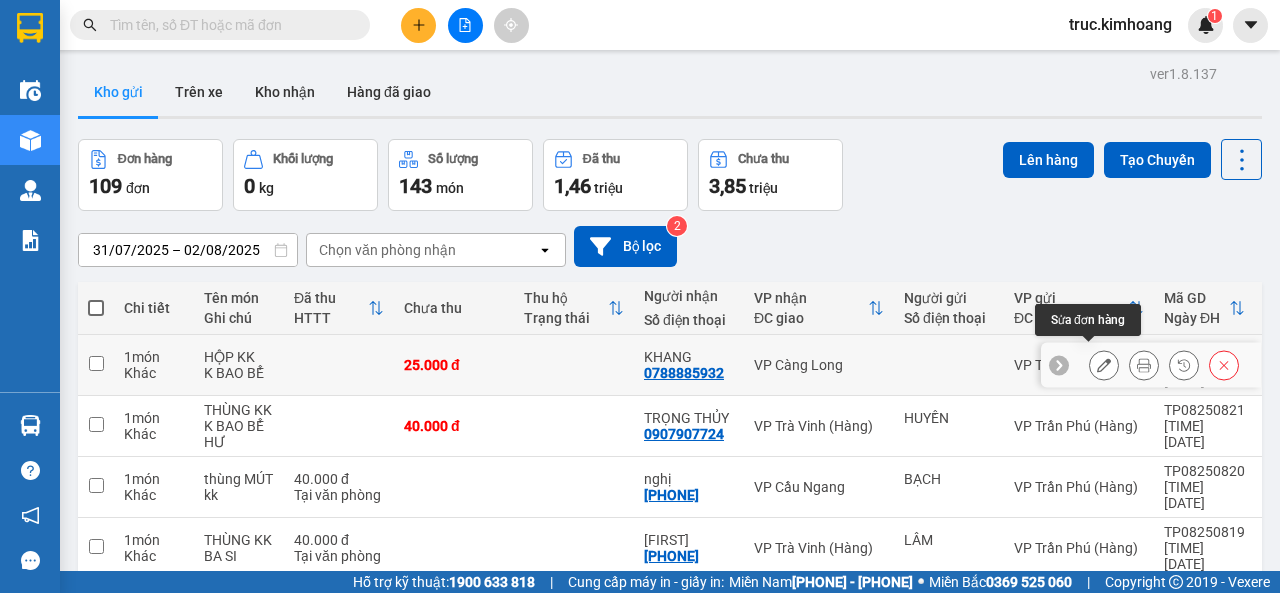 click at bounding box center (1104, 365) 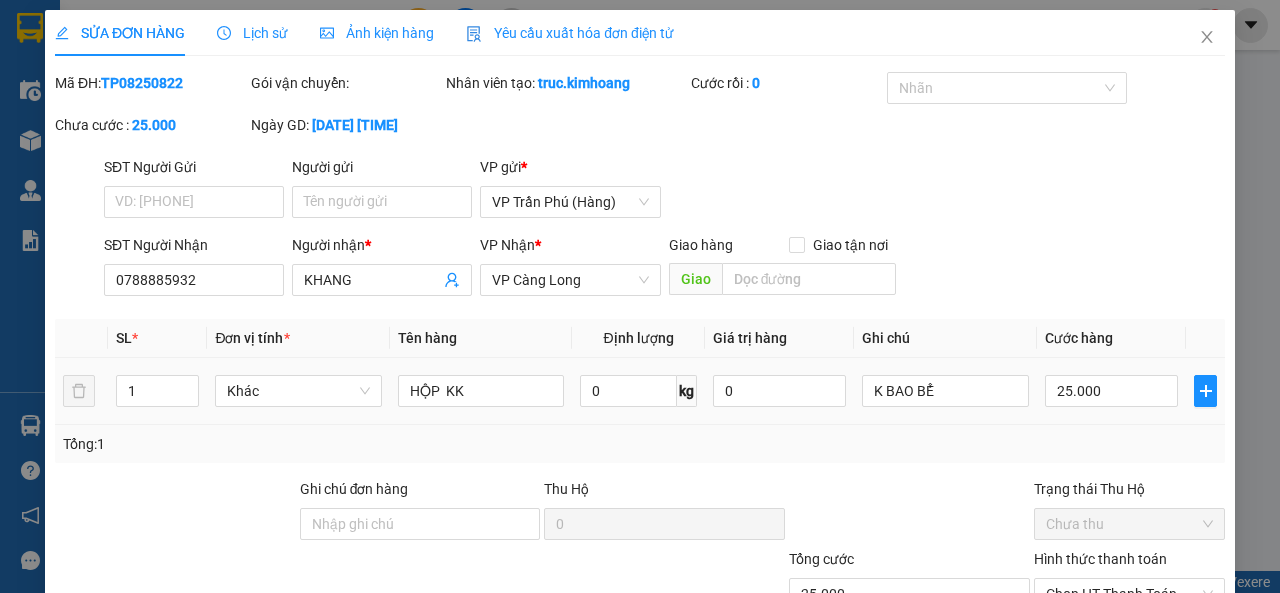 type on "0788885932" 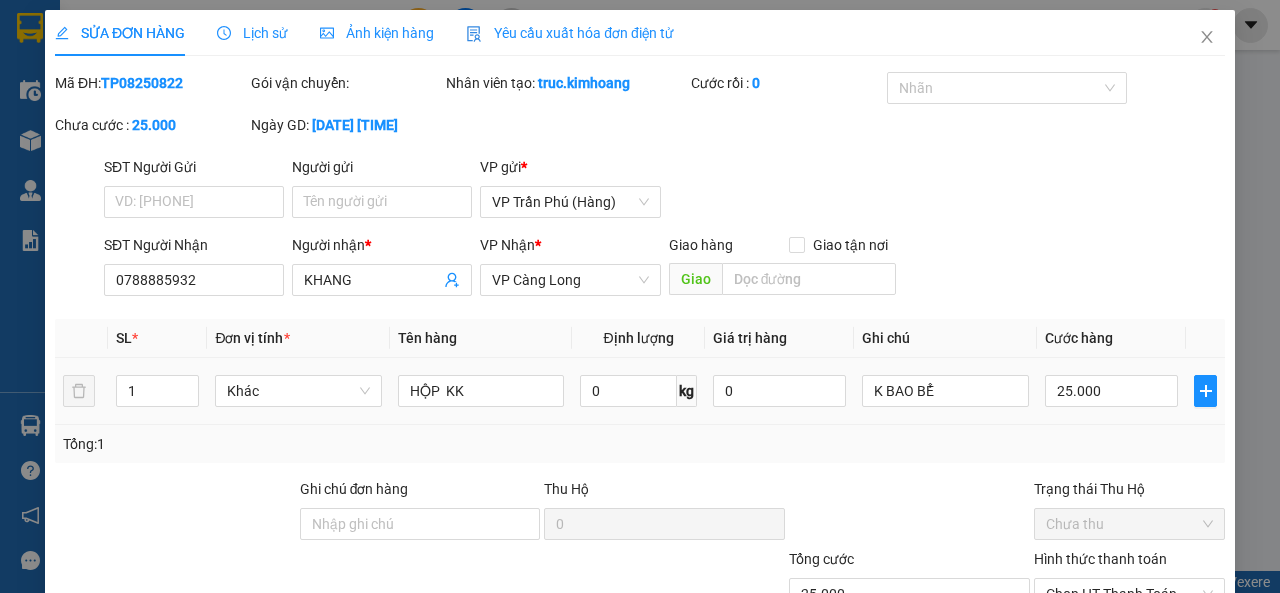 type on "KHANG" 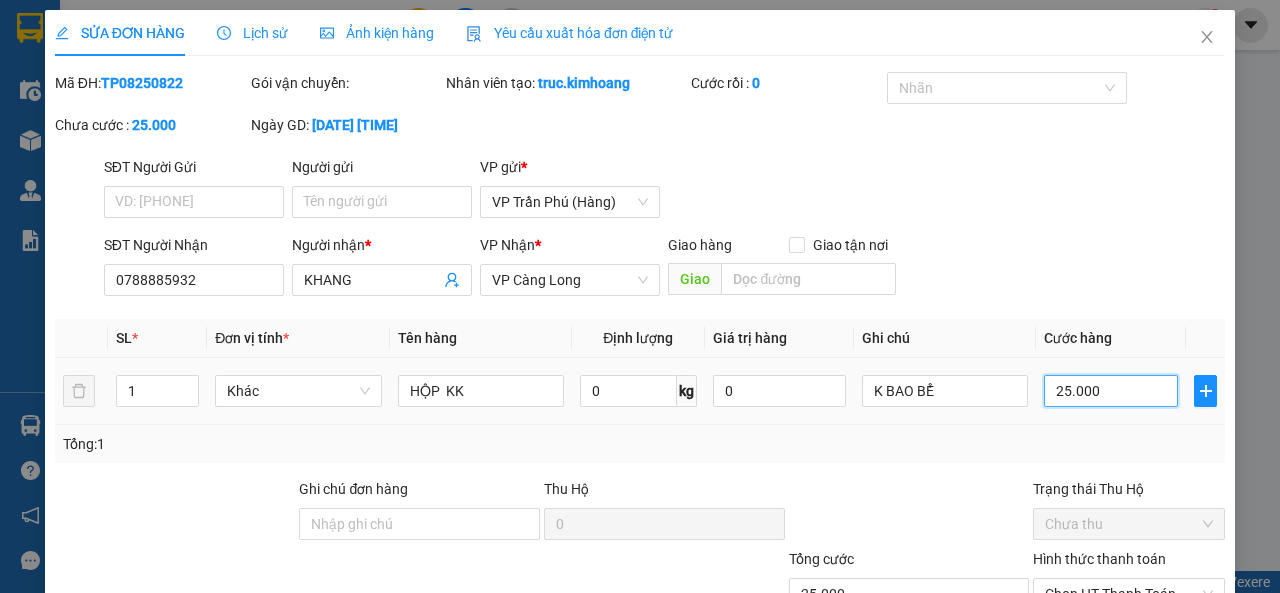 click on "25.000" at bounding box center (1111, 391) 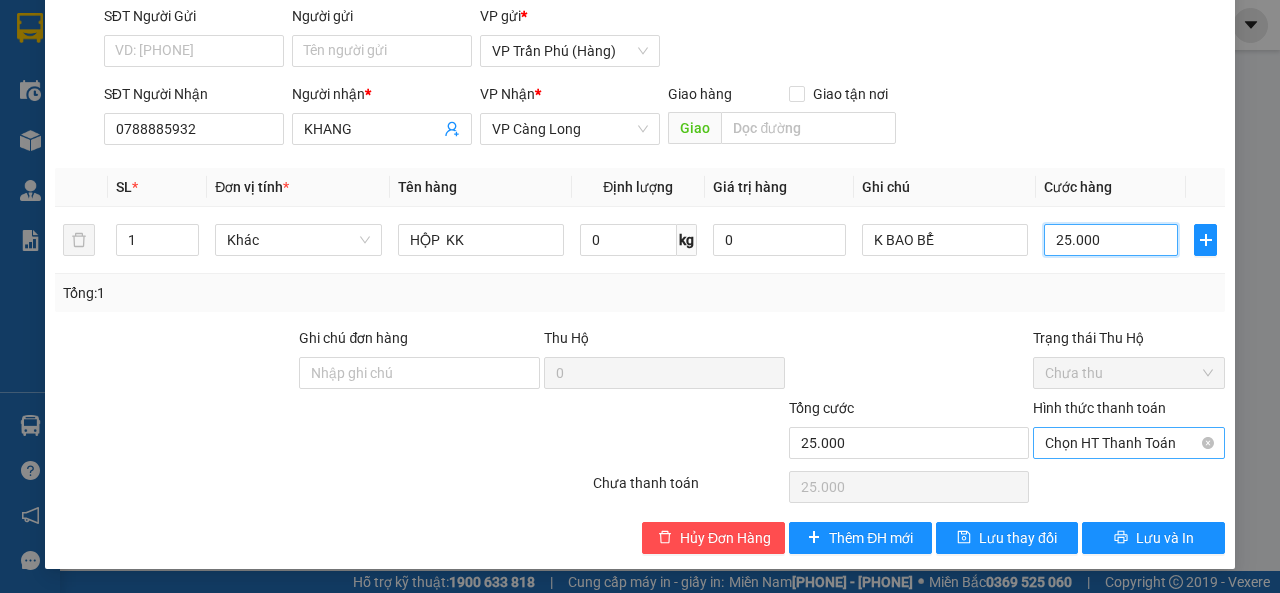 type on "3" 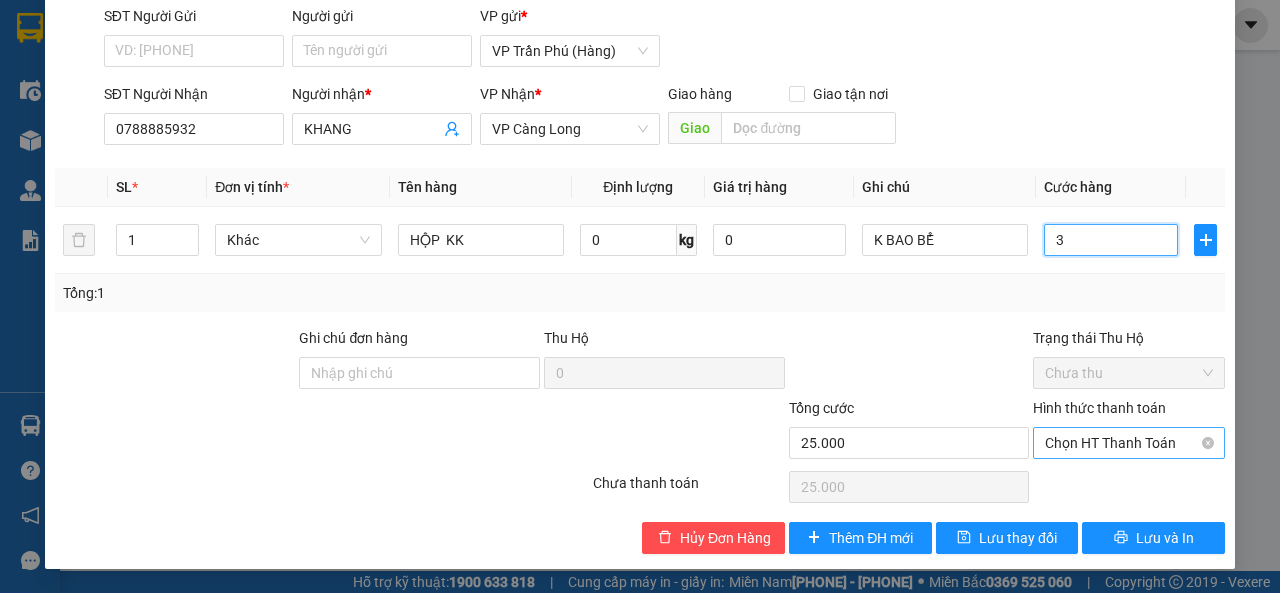 type on "3" 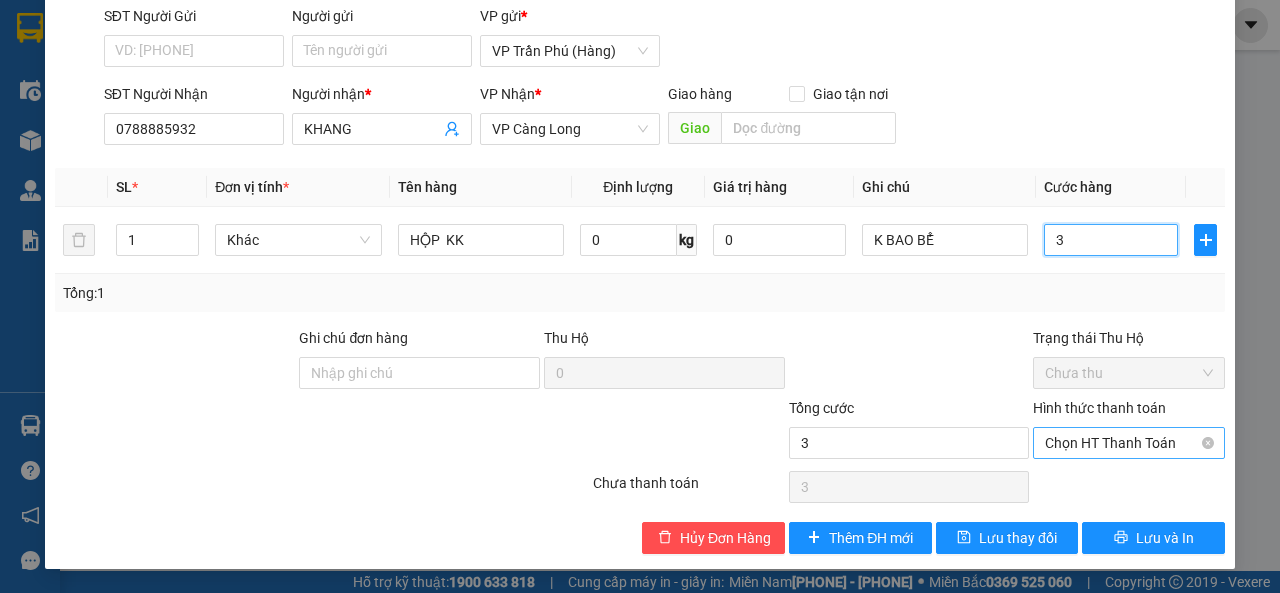 type on "35" 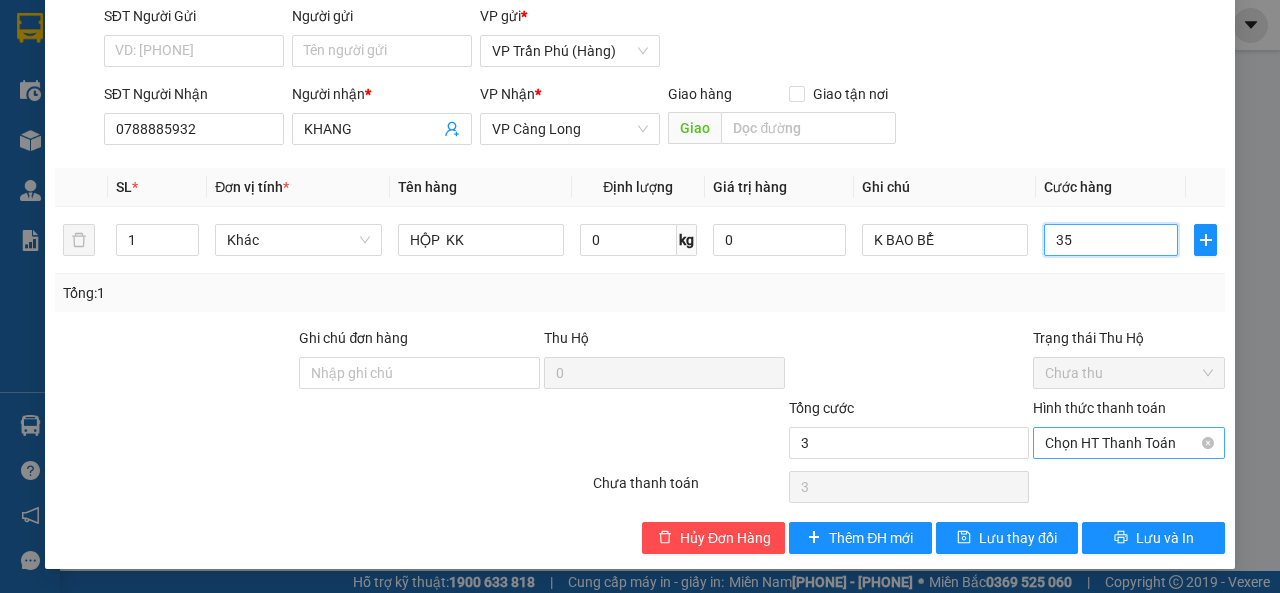 type on "35" 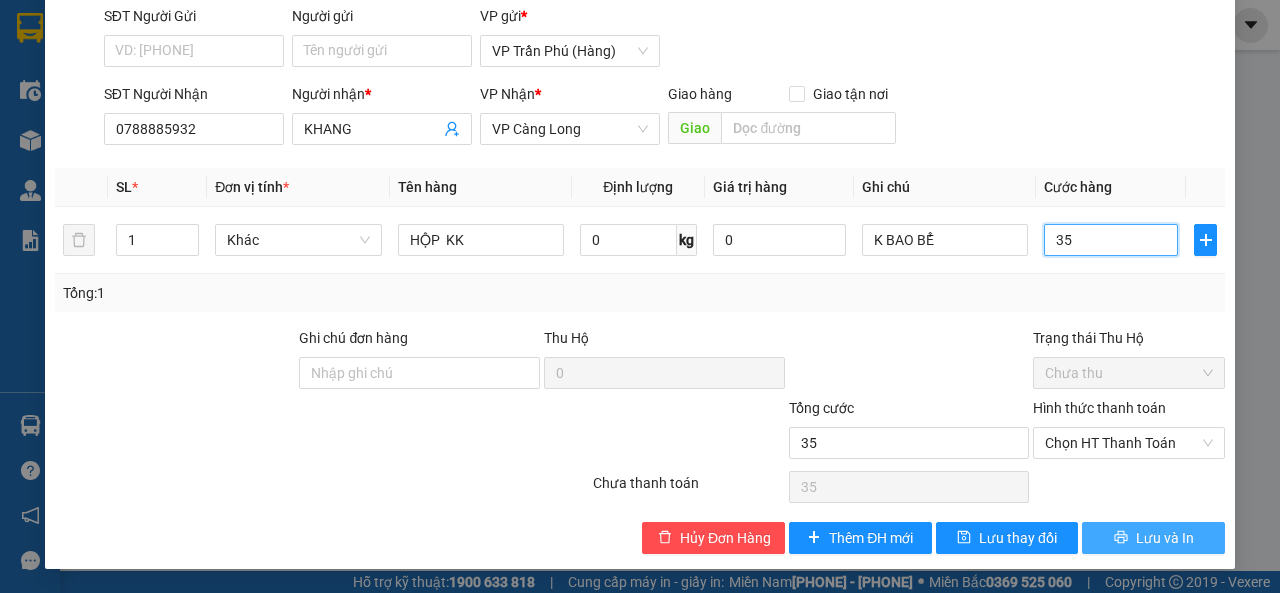 type on "35" 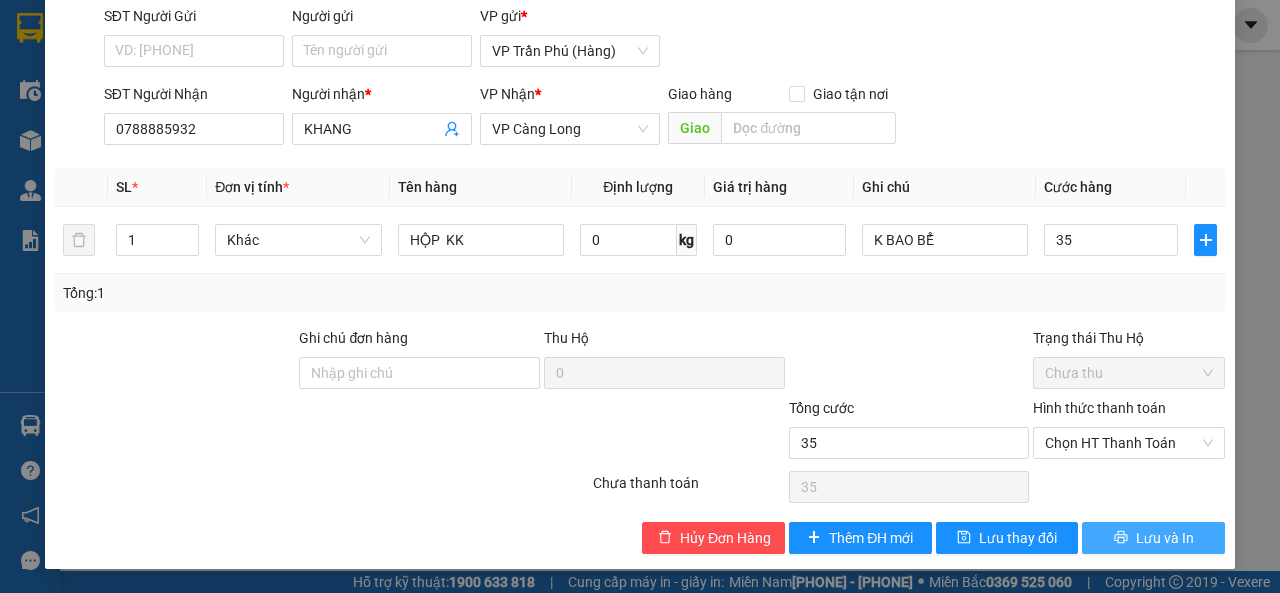type on "35.000" 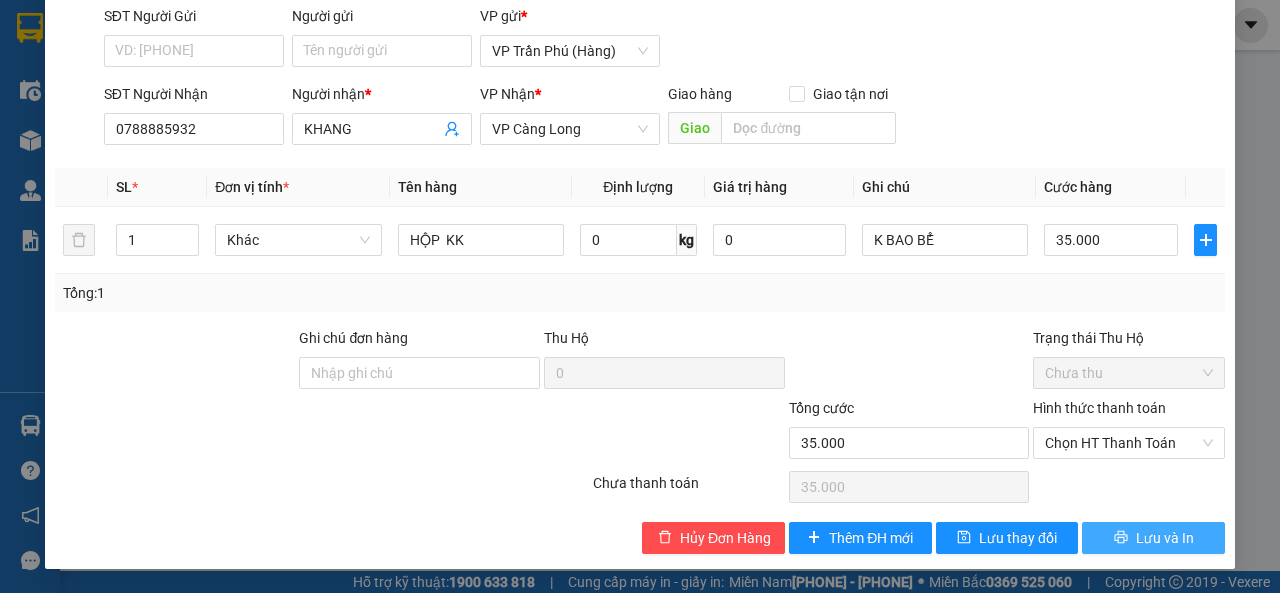 click on "Lưu và In" at bounding box center (1153, 538) 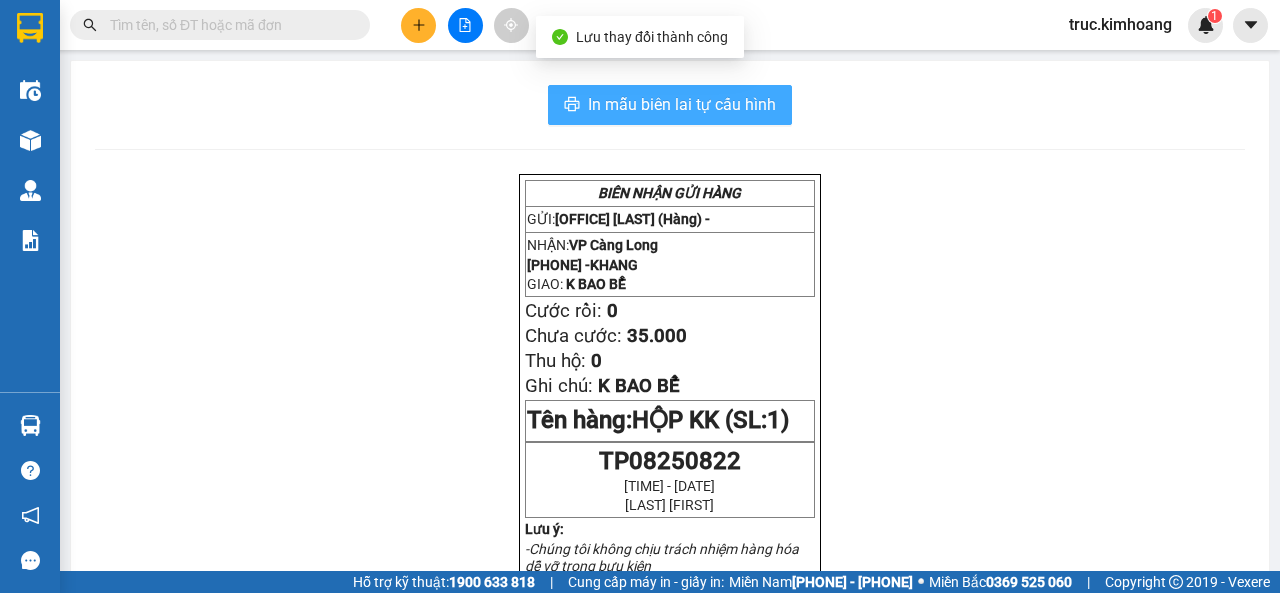 click on "In mẫu biên lai tự cấu hình" at bounding box center (682, 104) 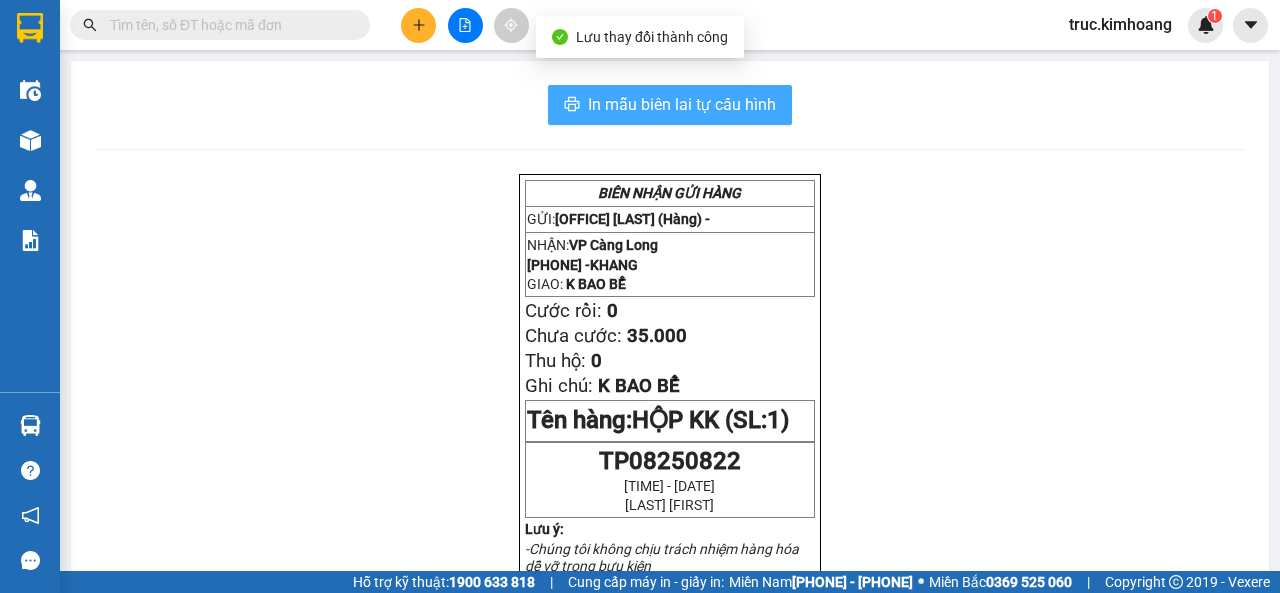 scroll, scrollTop: 0, scrollLeft: 0, axis: both 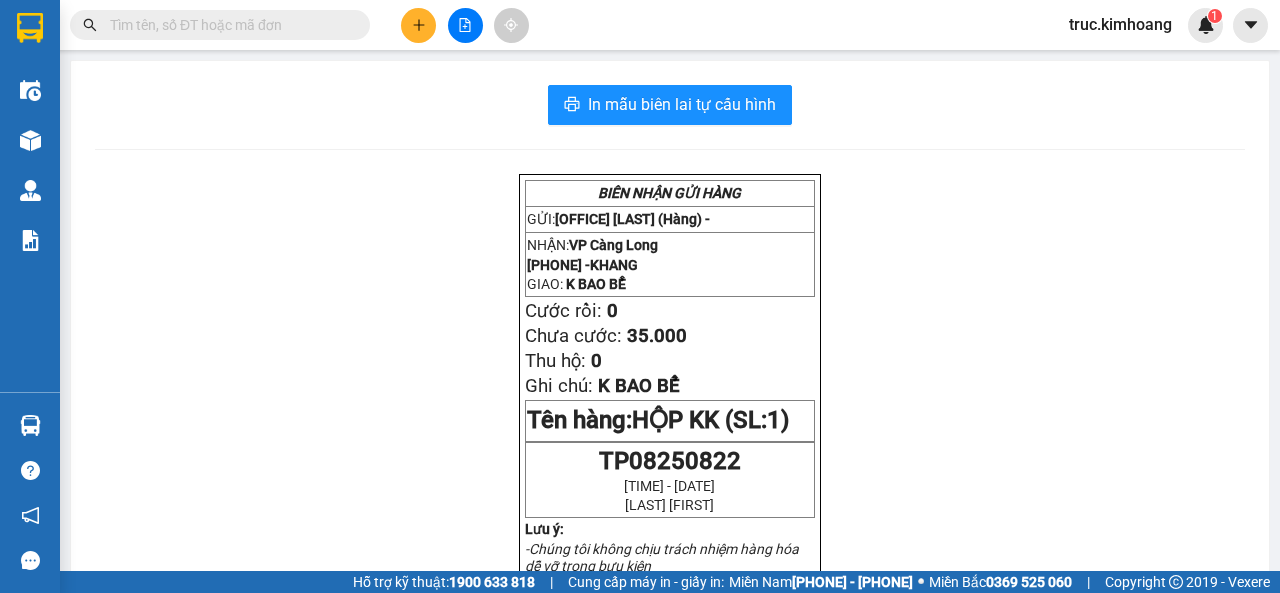 click at bounding box center [228, 25] 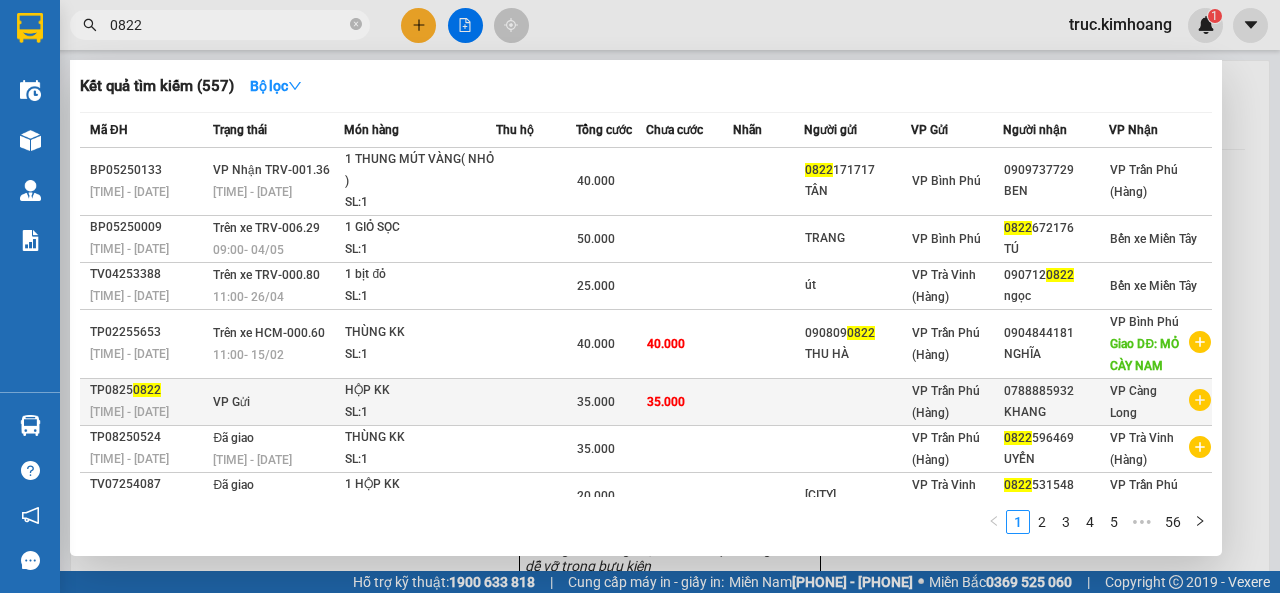 type on "0822" 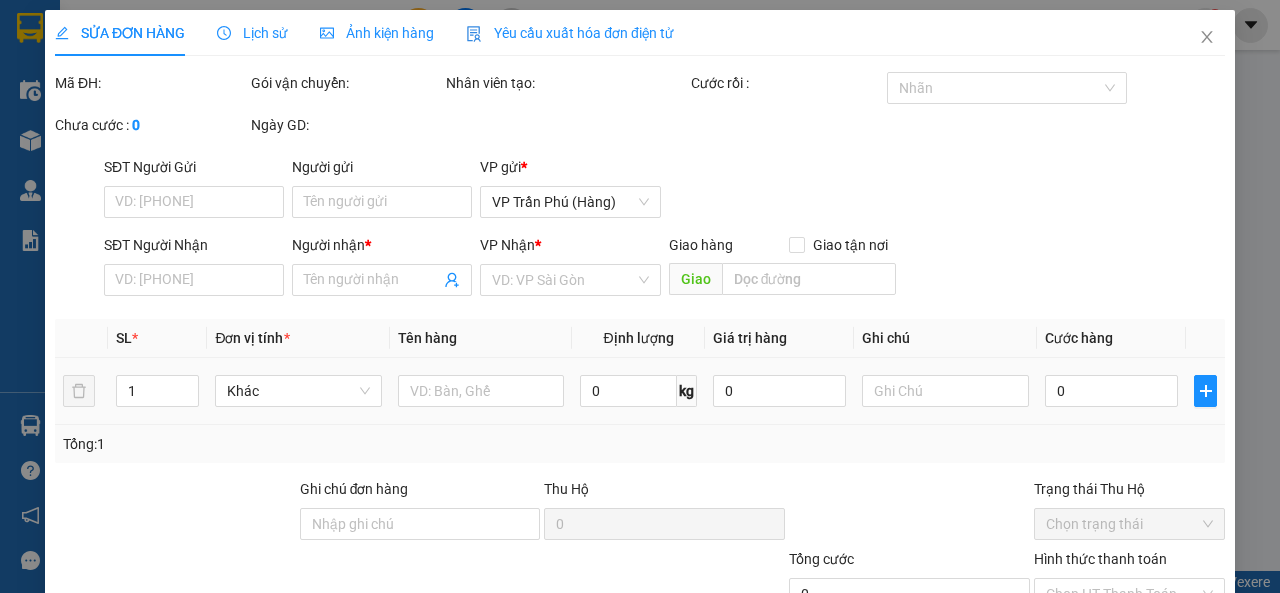 type on "0788885932" 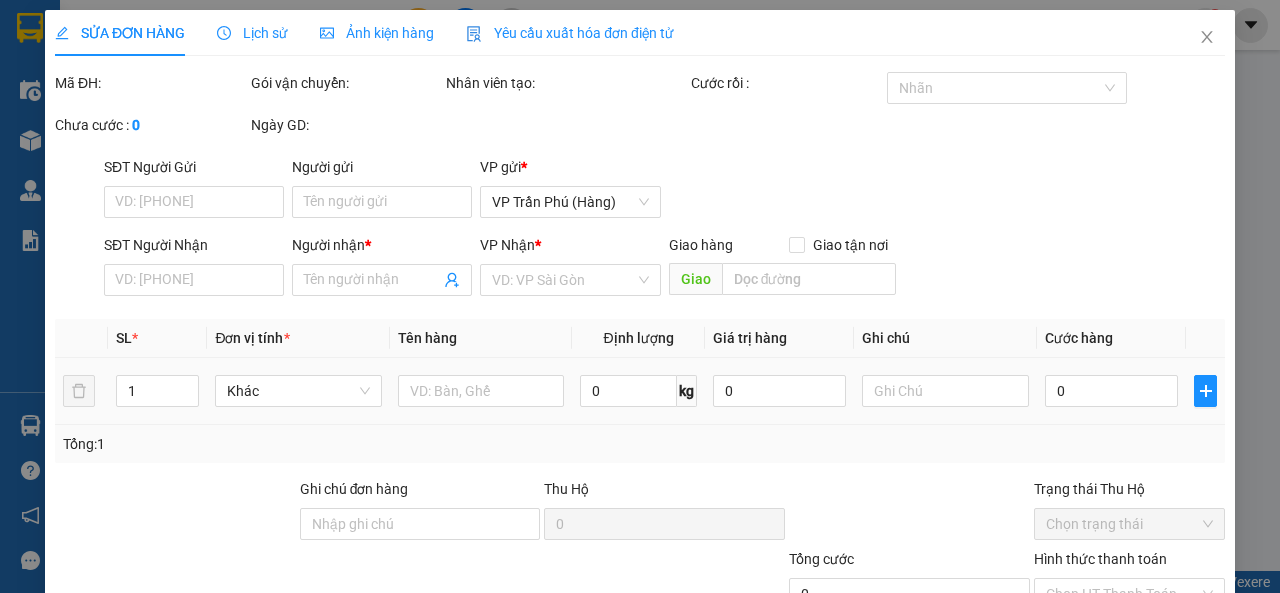 type on "35.000" 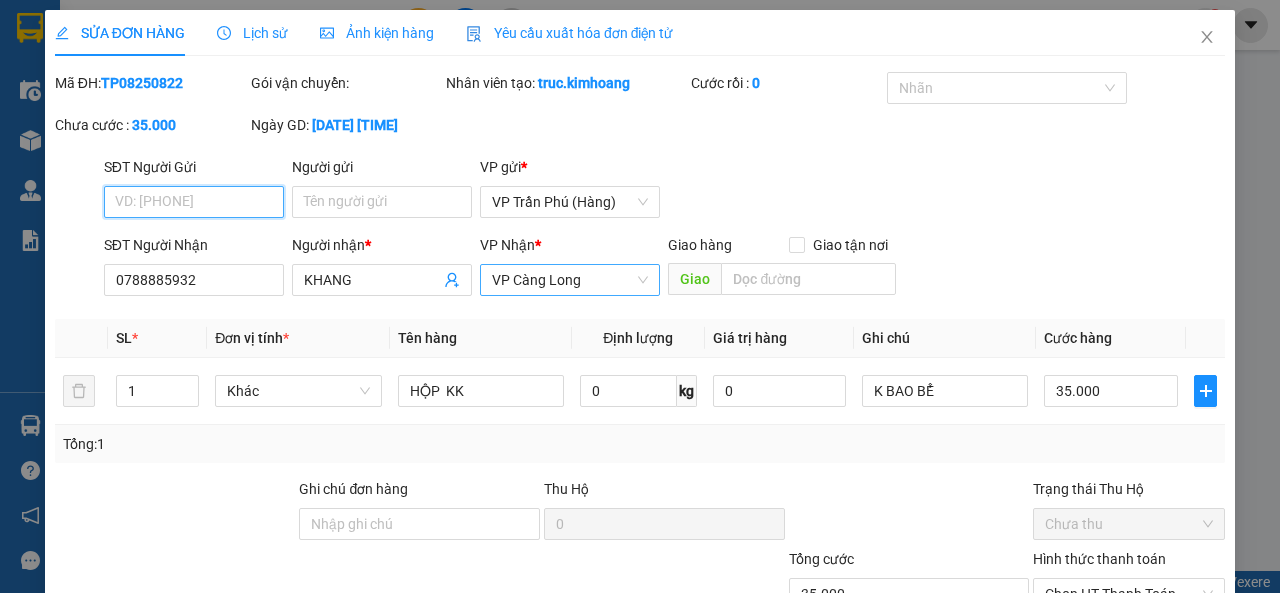 click on "VP Càng Long" at bounding box center [570, 280] 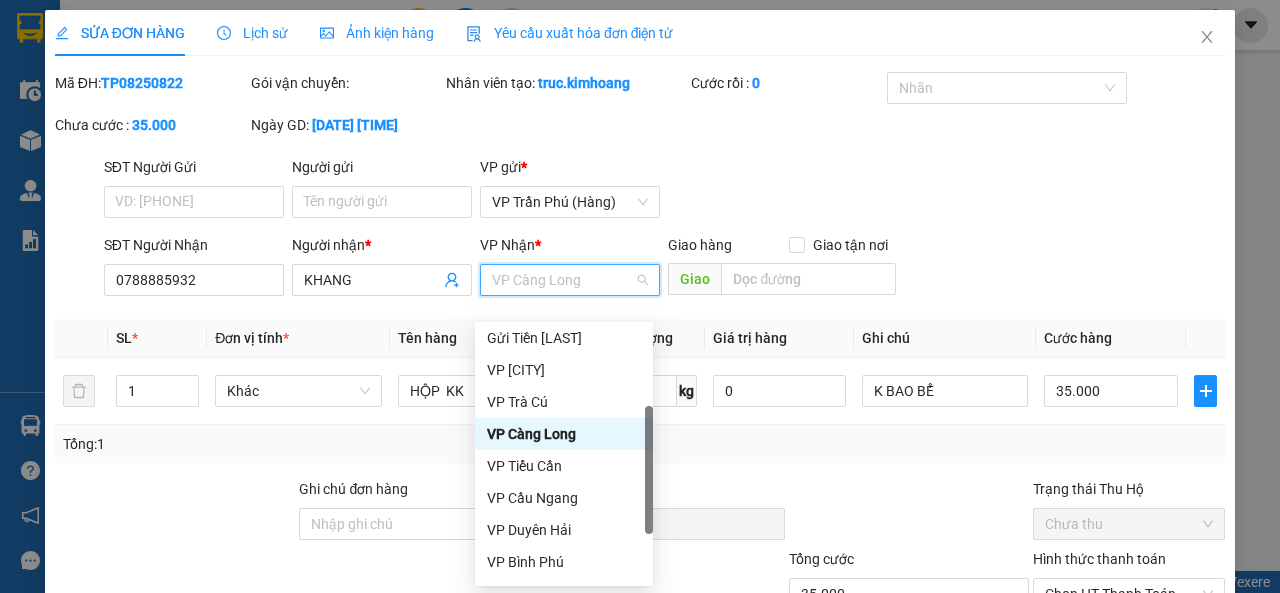 scroll, scrollTop: 160, scrollLeft: 0, axis: vertical 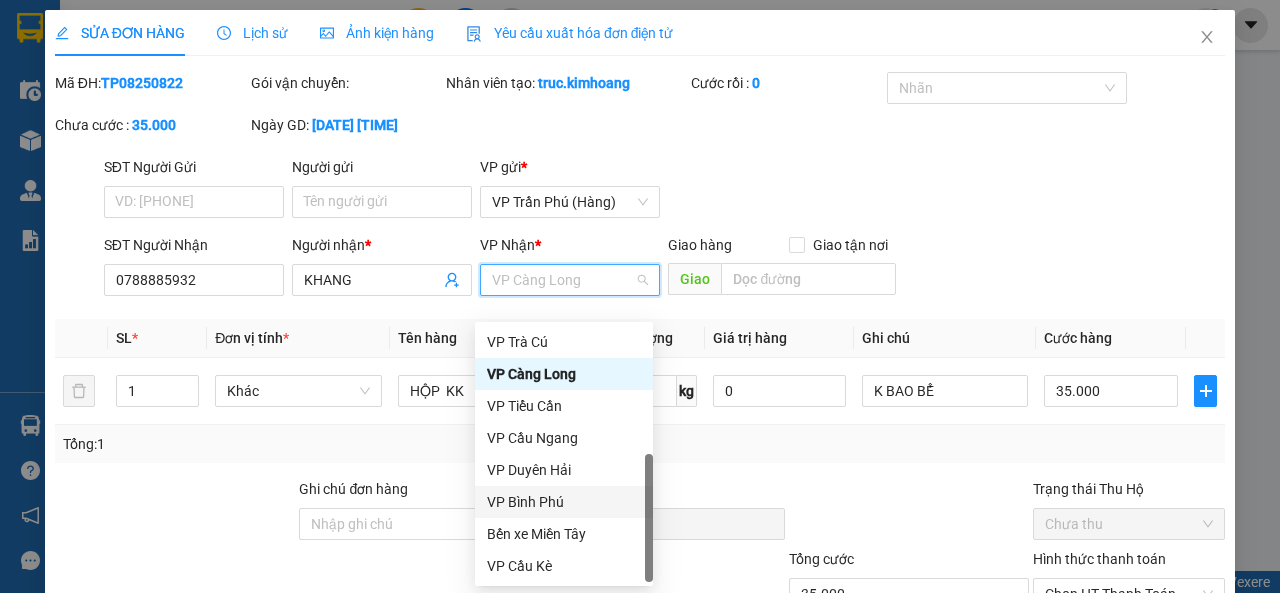 click on "VP Bình Phú" at bounding box center [564, 502] 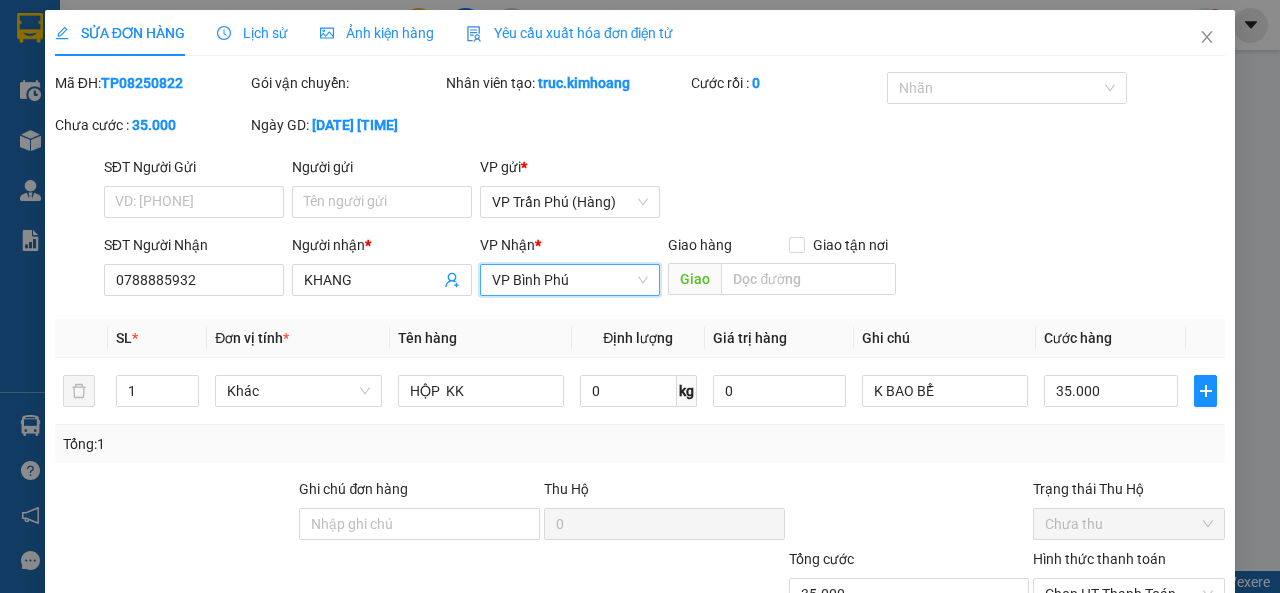 scroll, scrollTop: 173, scrollLeft: 0, axis: vertical 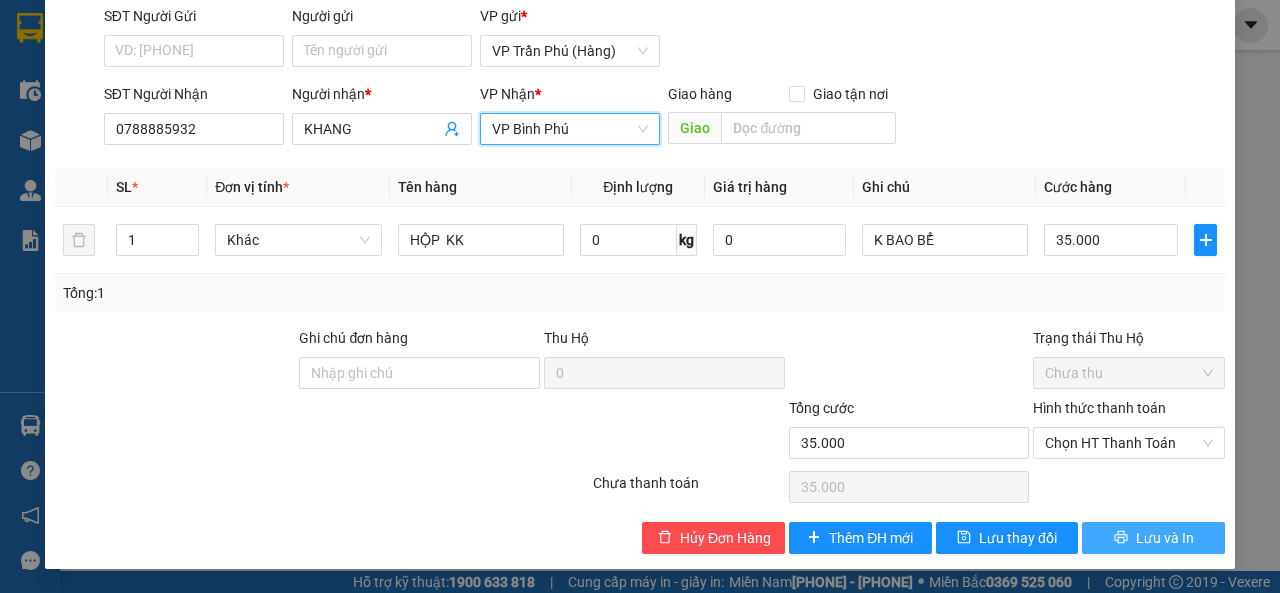 click on "Lưu và In" at bounding box center (1153, 538) 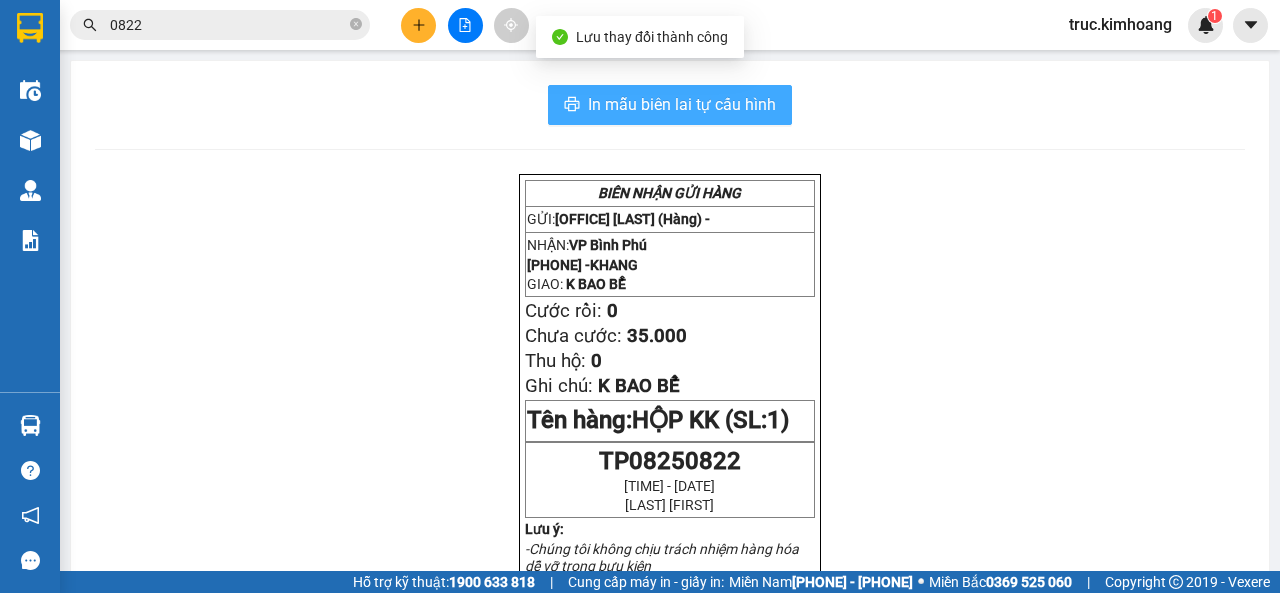 click on "In mẫu biên lai tự cấu hình" at bounding box center [682, 104] 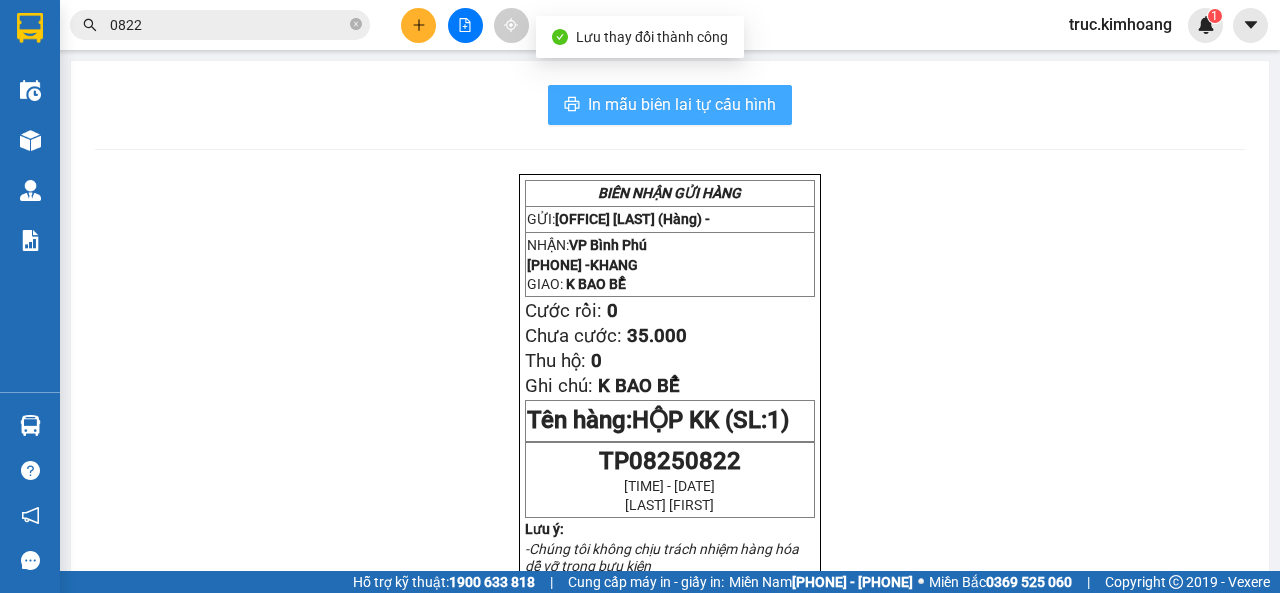 scroll, scrollTop: 0, scrollLeft: 0, axis: both 